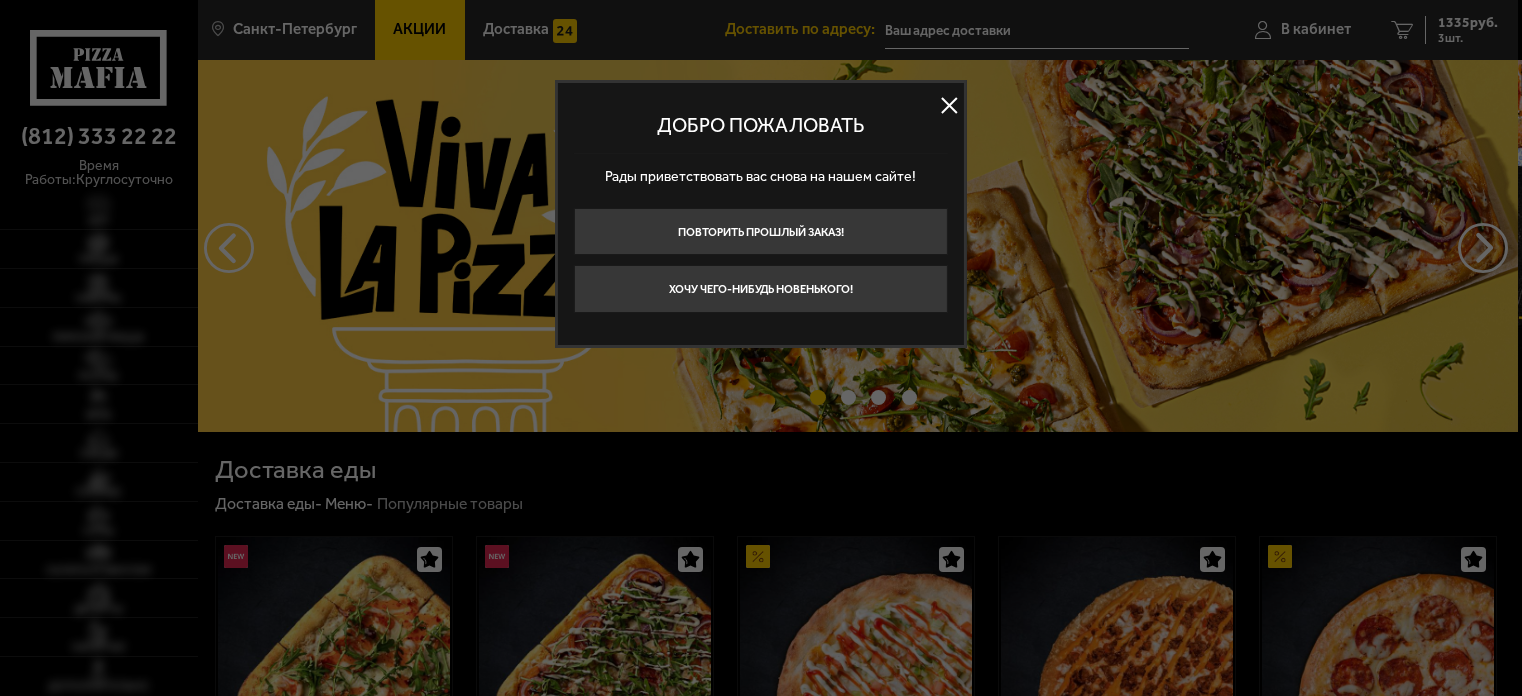 type on "[STREET], [BUILDING]" 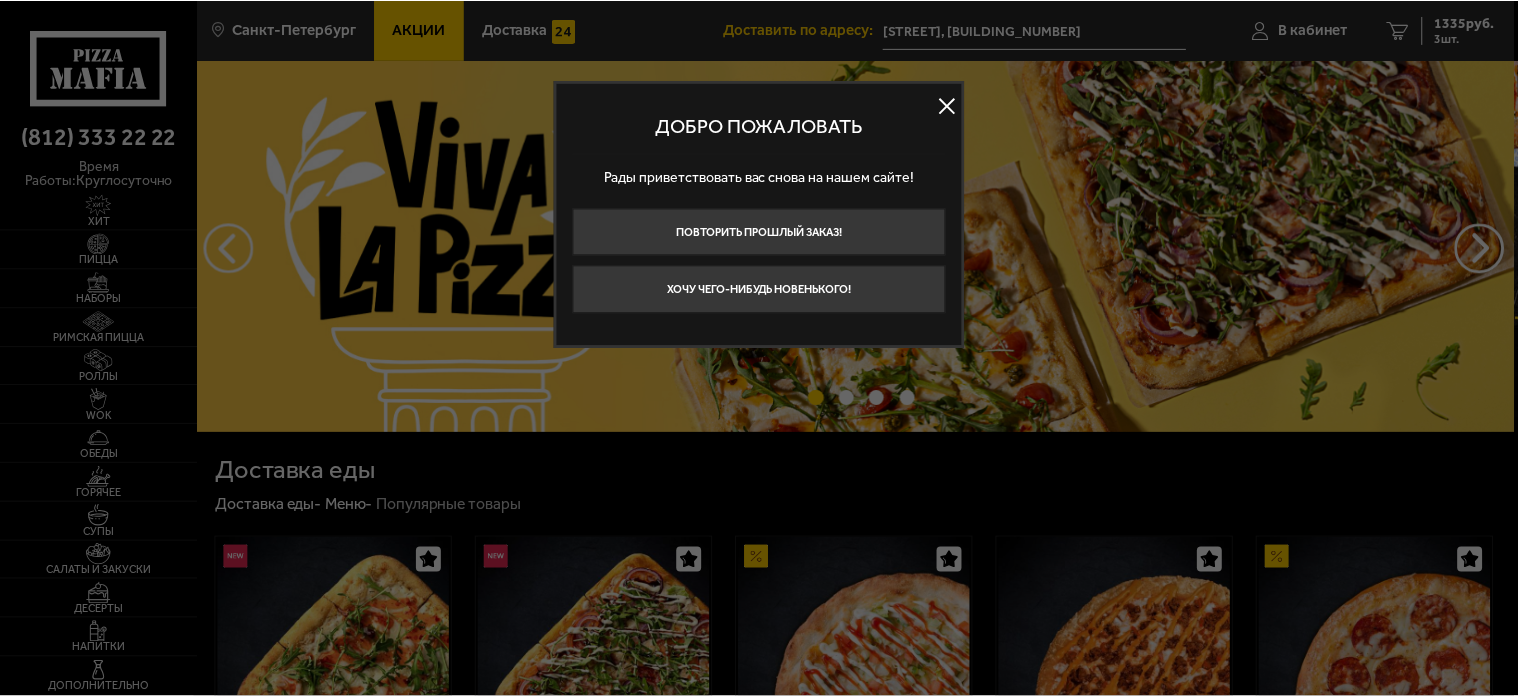 scroll, scrollTop: 0, scrollLeft: 0, axis: both 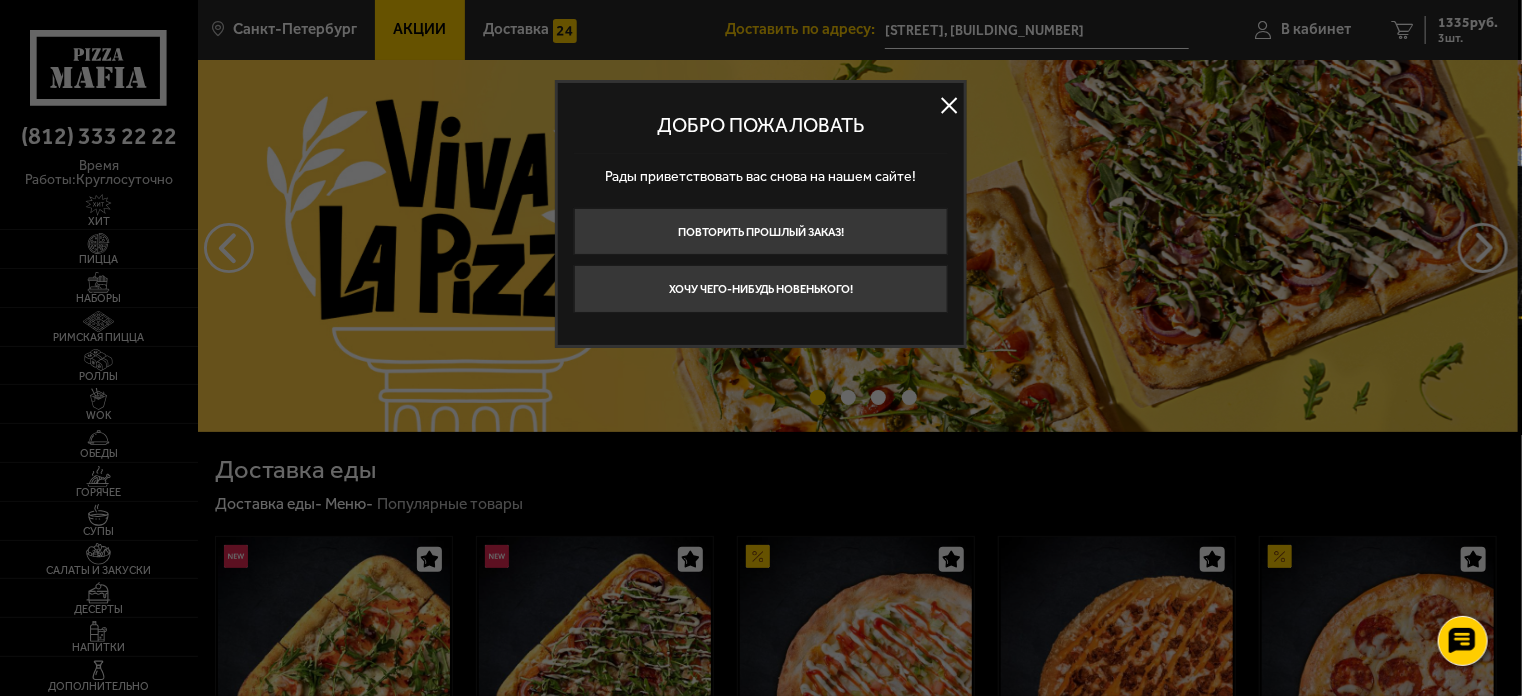 click at bounding box center (949, 106) 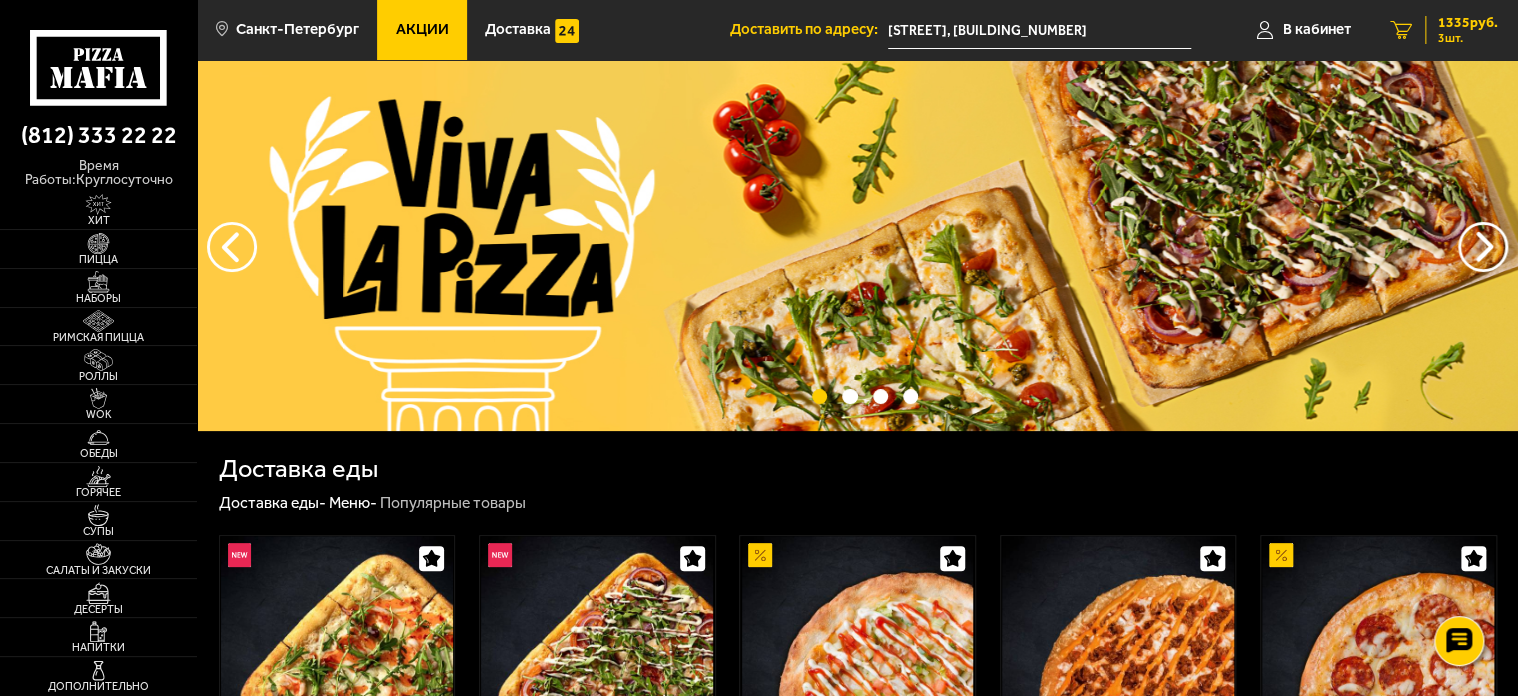 click on "1335  руб." at bounding box center [1468, 23] 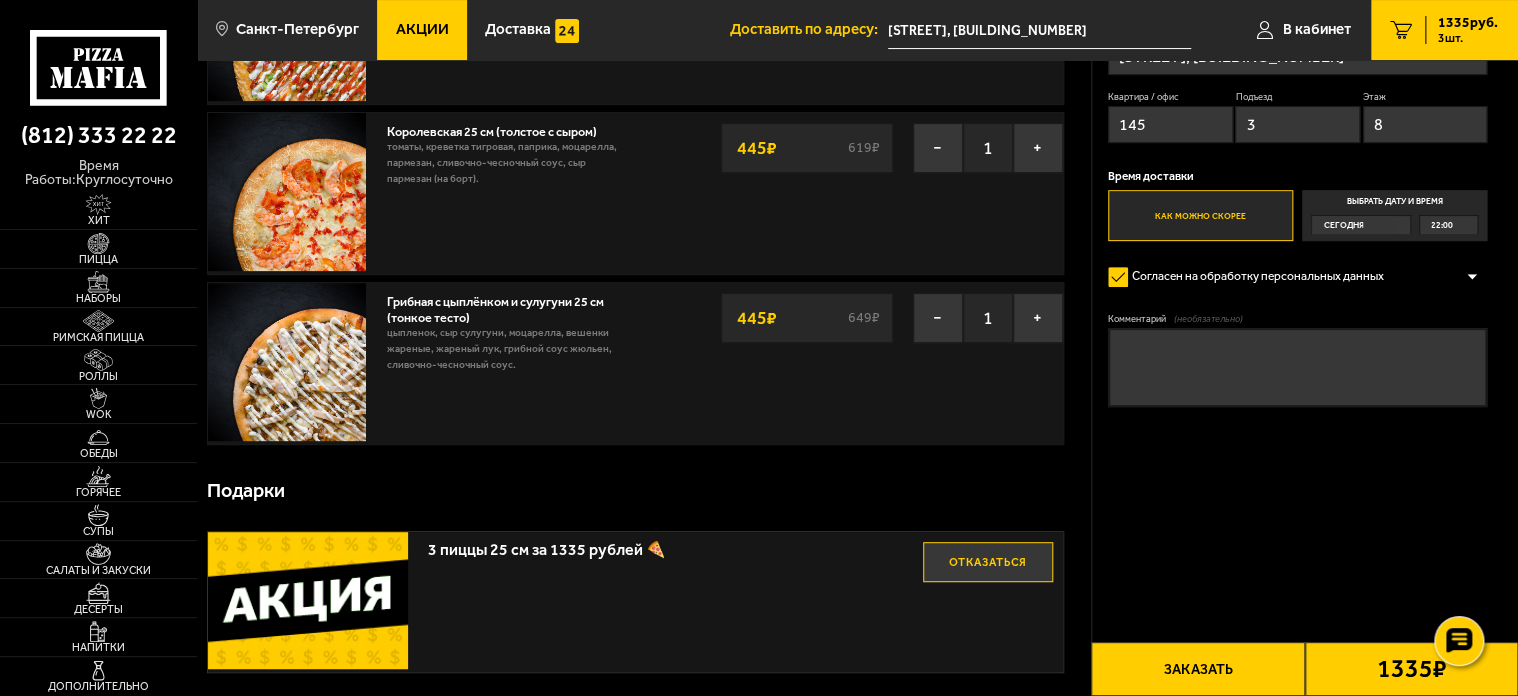 scroll, scrollTop: 0, scrollLeft: 0, axis: both 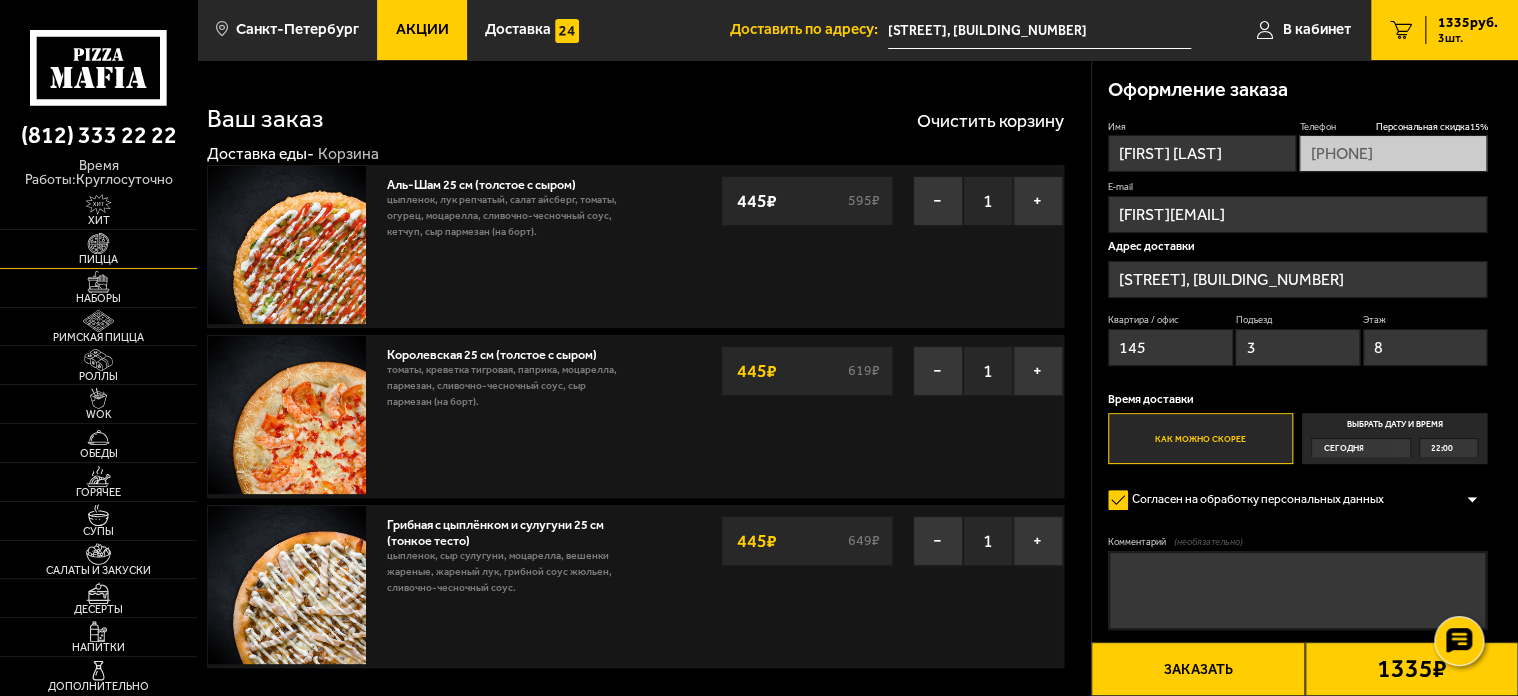 click at bounding box center (98, 244) 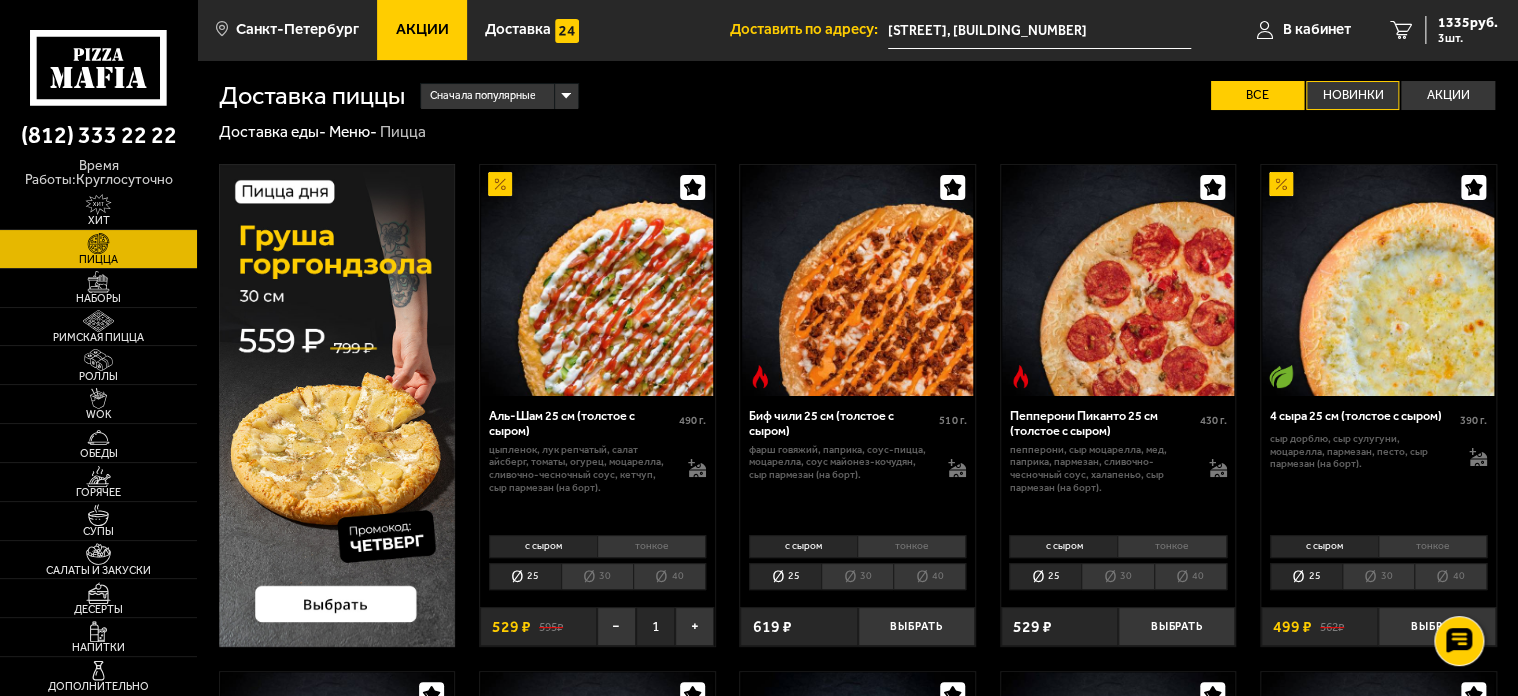 click on "Новинки" at bounding box center [1352, 95] 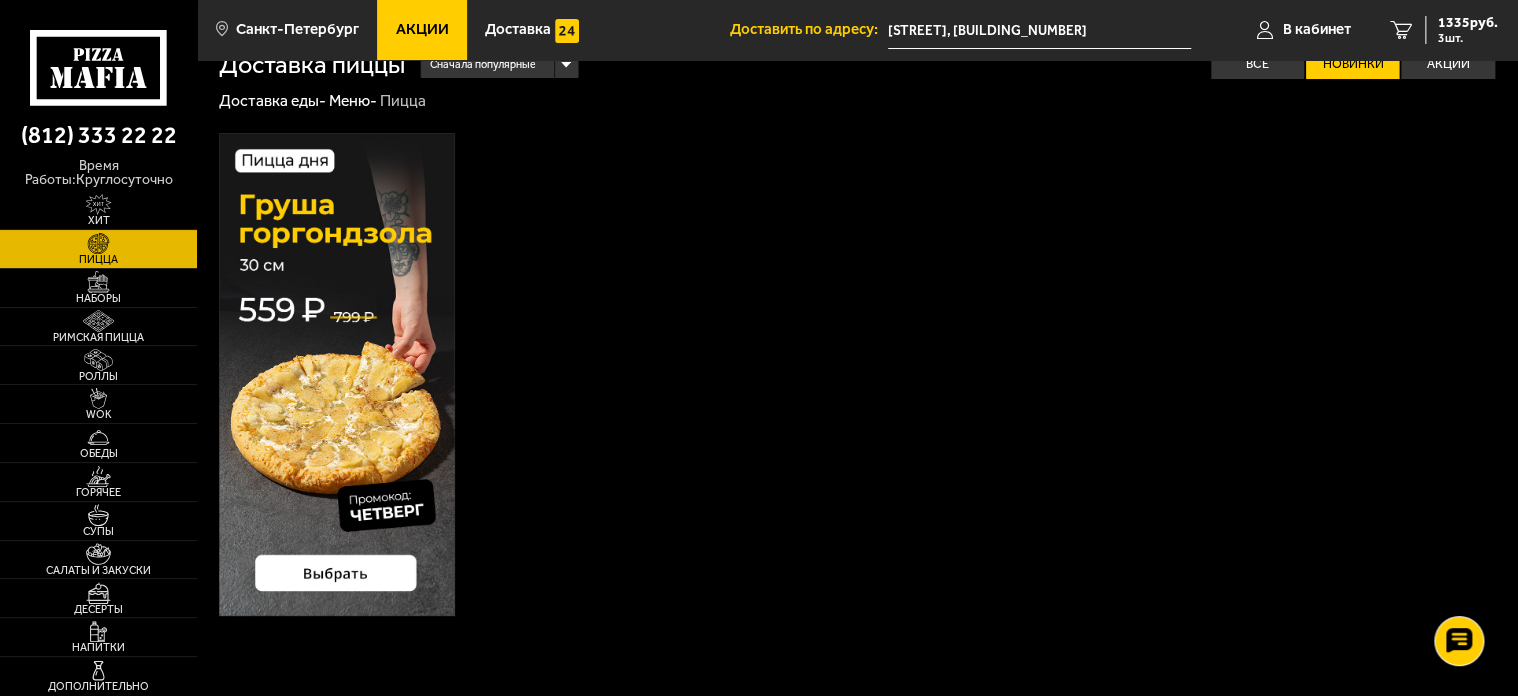 scroll, scrollTop: 0, scrollLeft: 0, axis: both 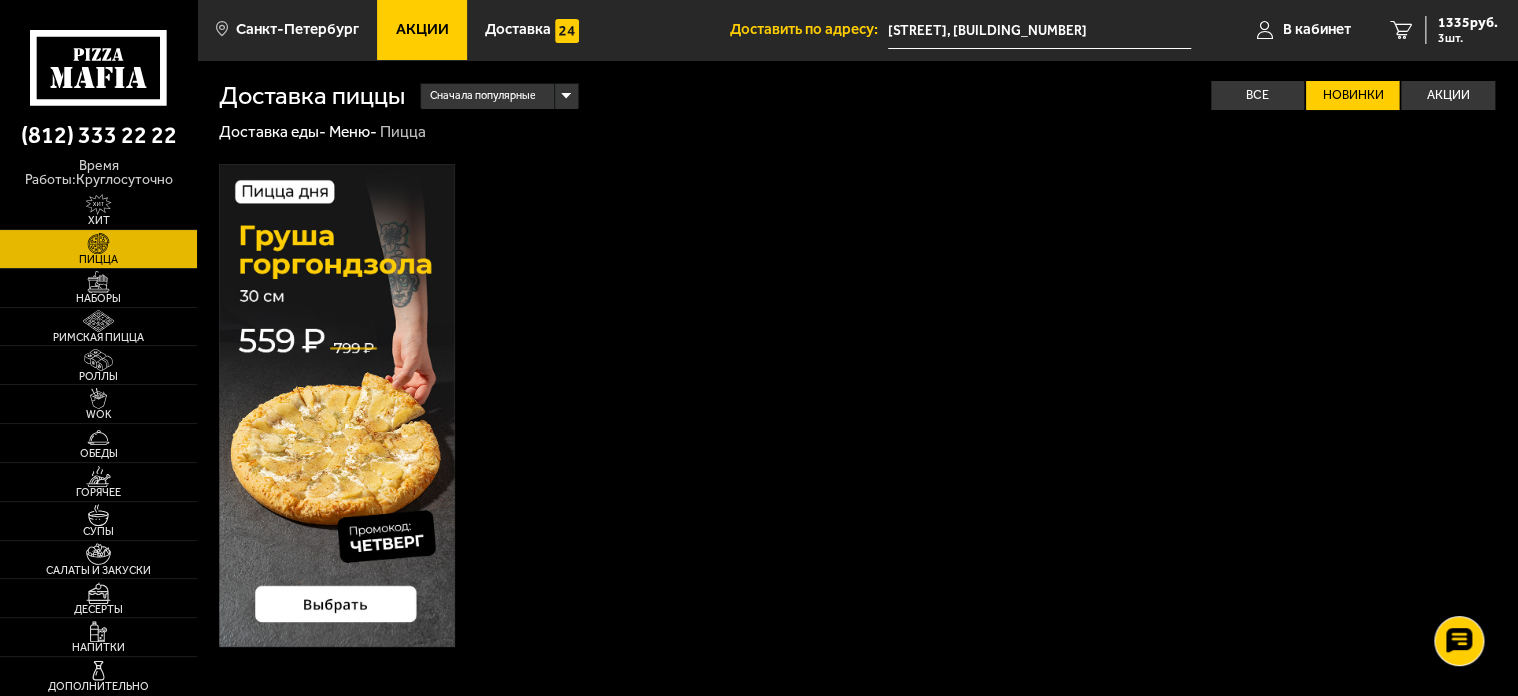 click at bounding box center [337, 405] 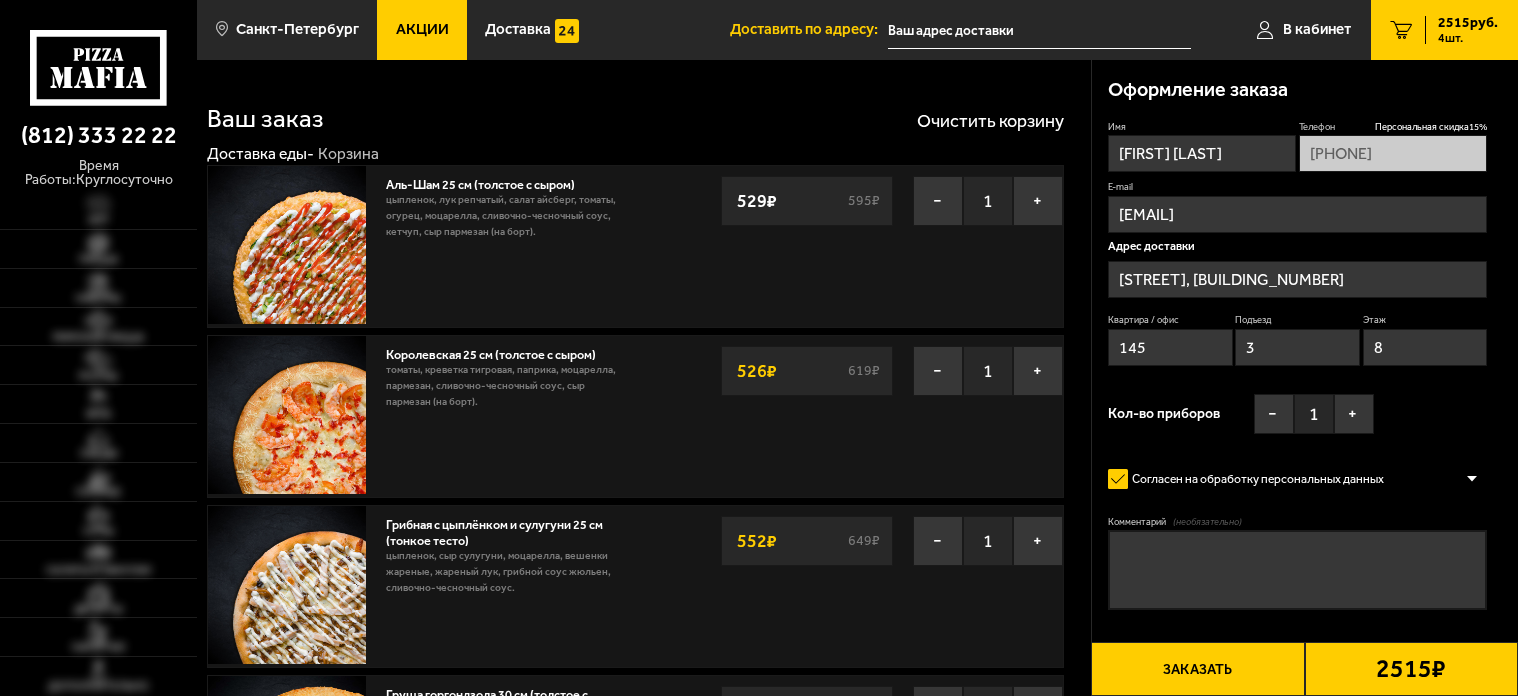 scroll, scrollTop: 0, scrollLeft: 0, axis: both 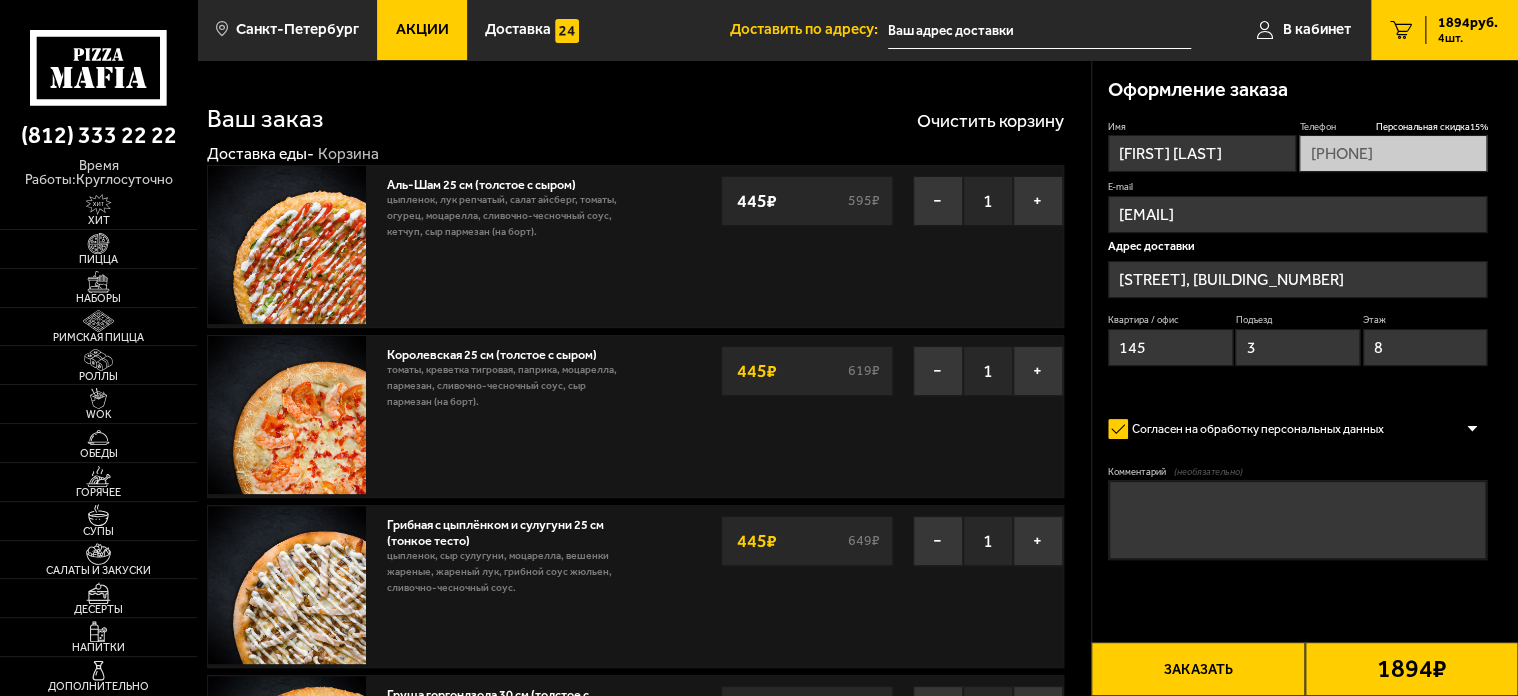 type on "[STREET], [BUILDING_NUMBER]" 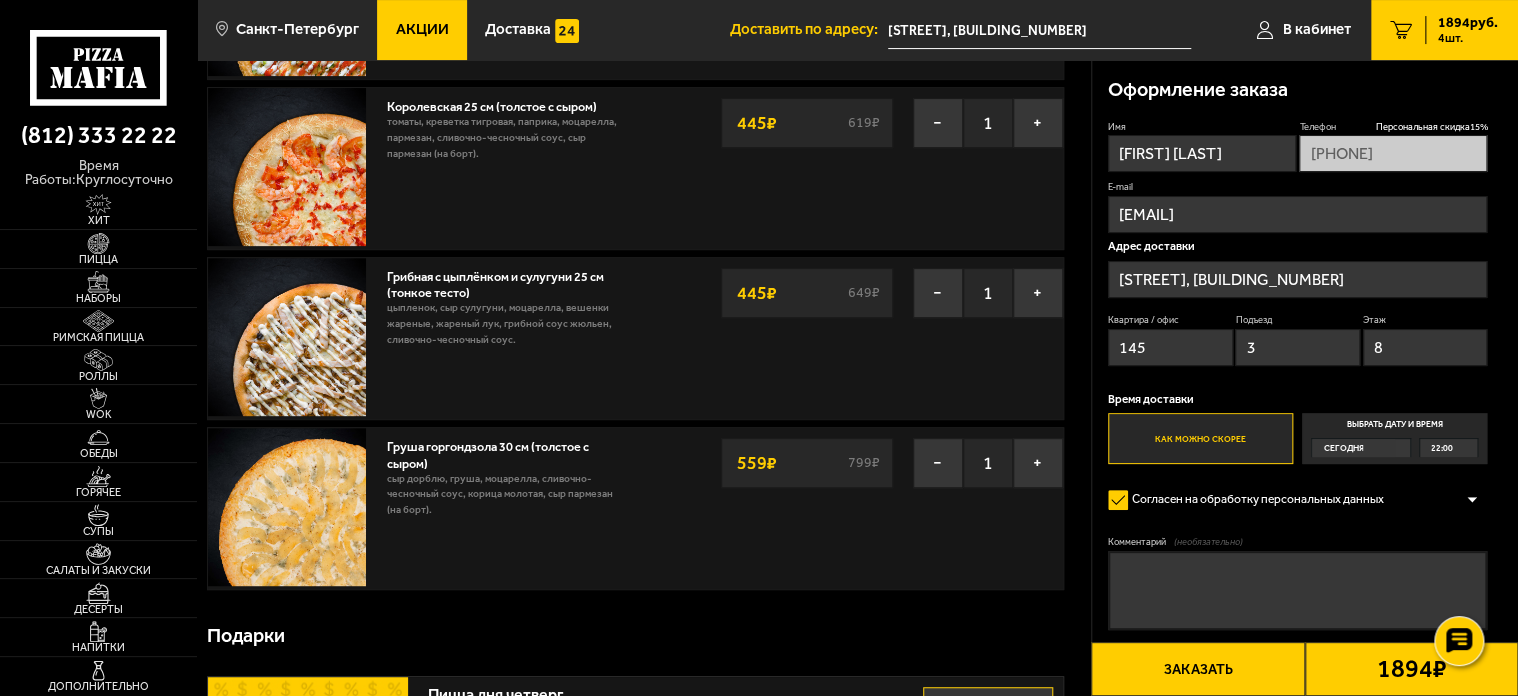 scroll, scrollTop: 300, scrollLeft: 0, axis: vertical 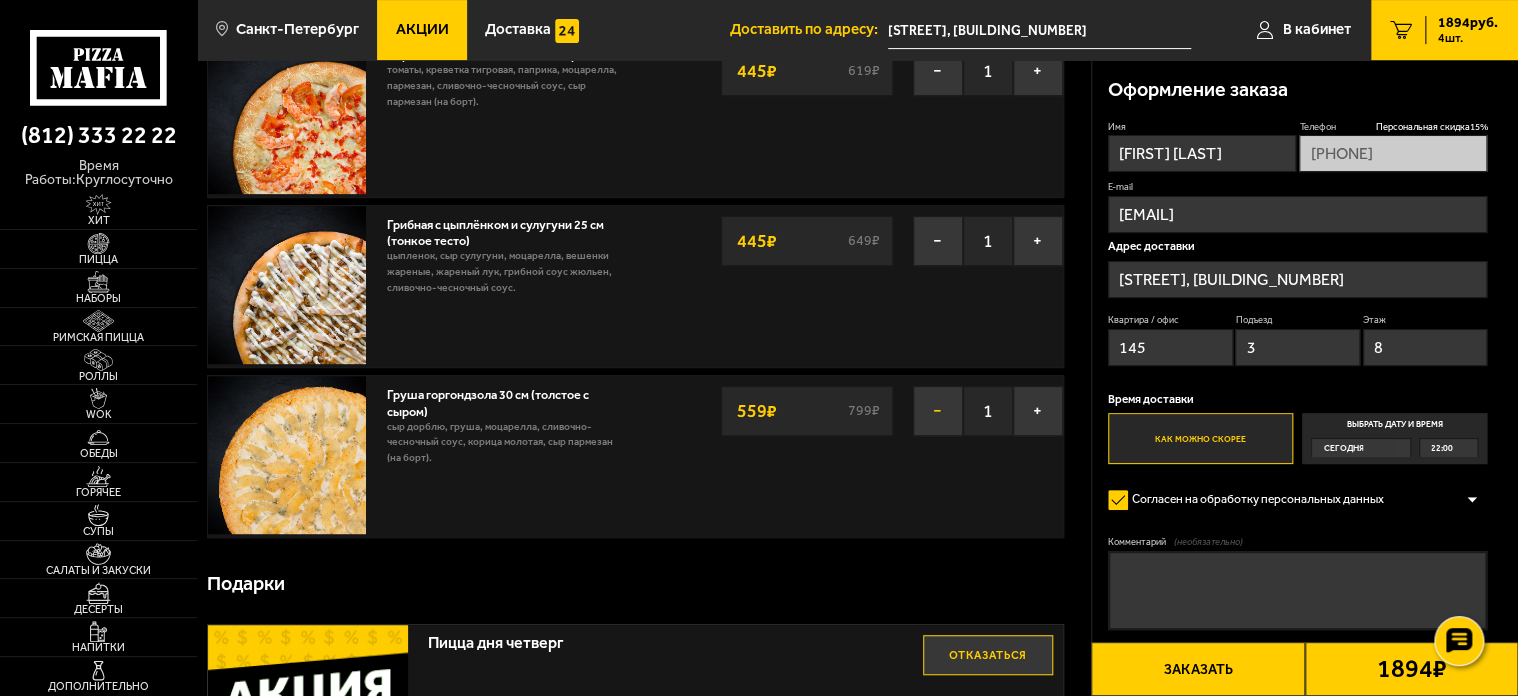 click on "−" at bounding box center (938, 411) 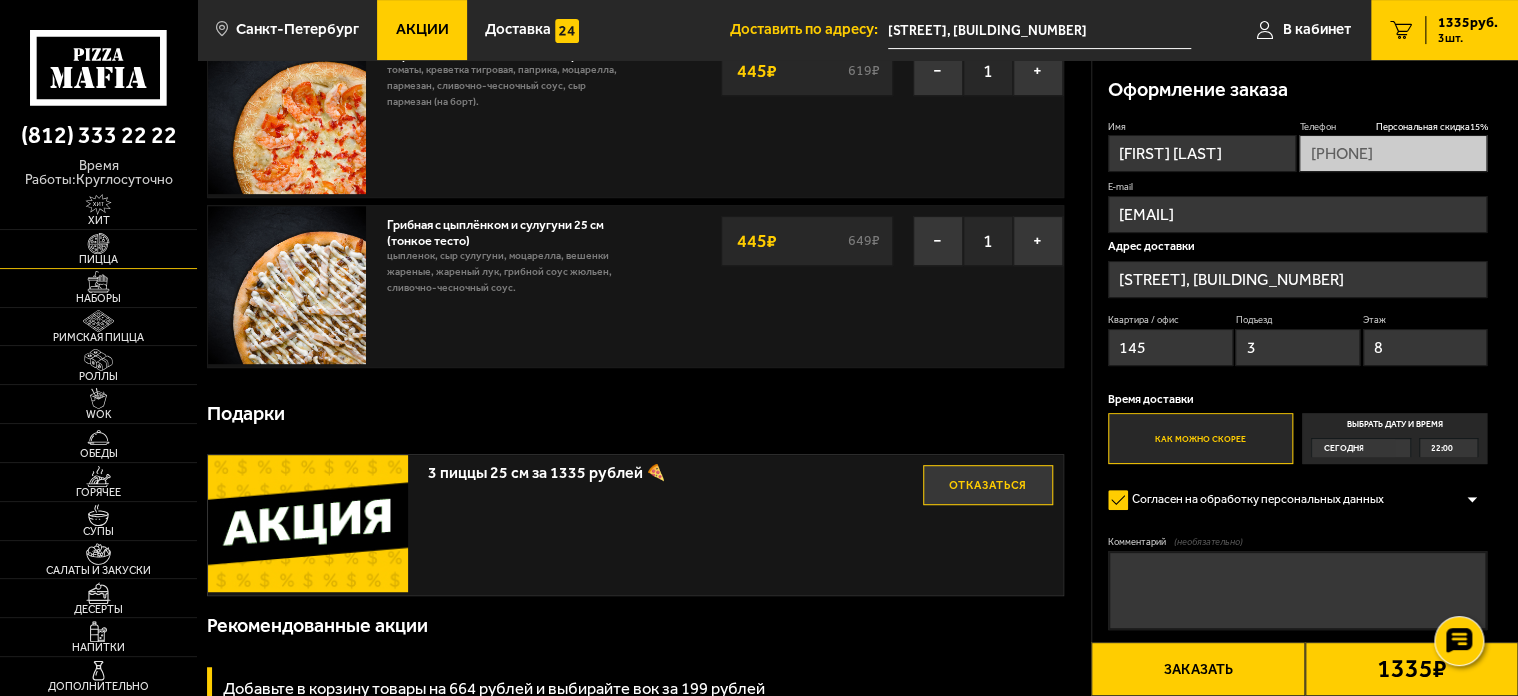 click at bounding box center (98, 244) 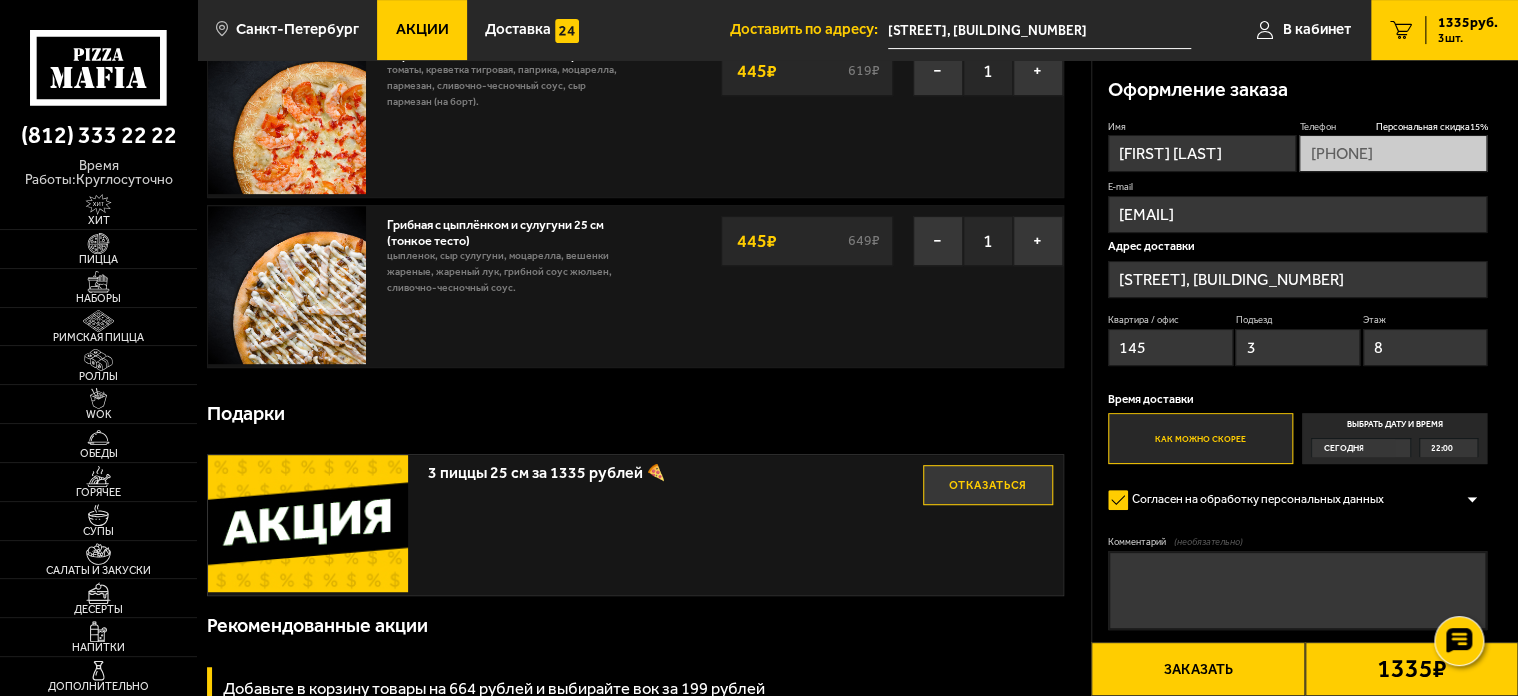 scroll, scrollTop: 0, scrollLeft: 0, axis: both 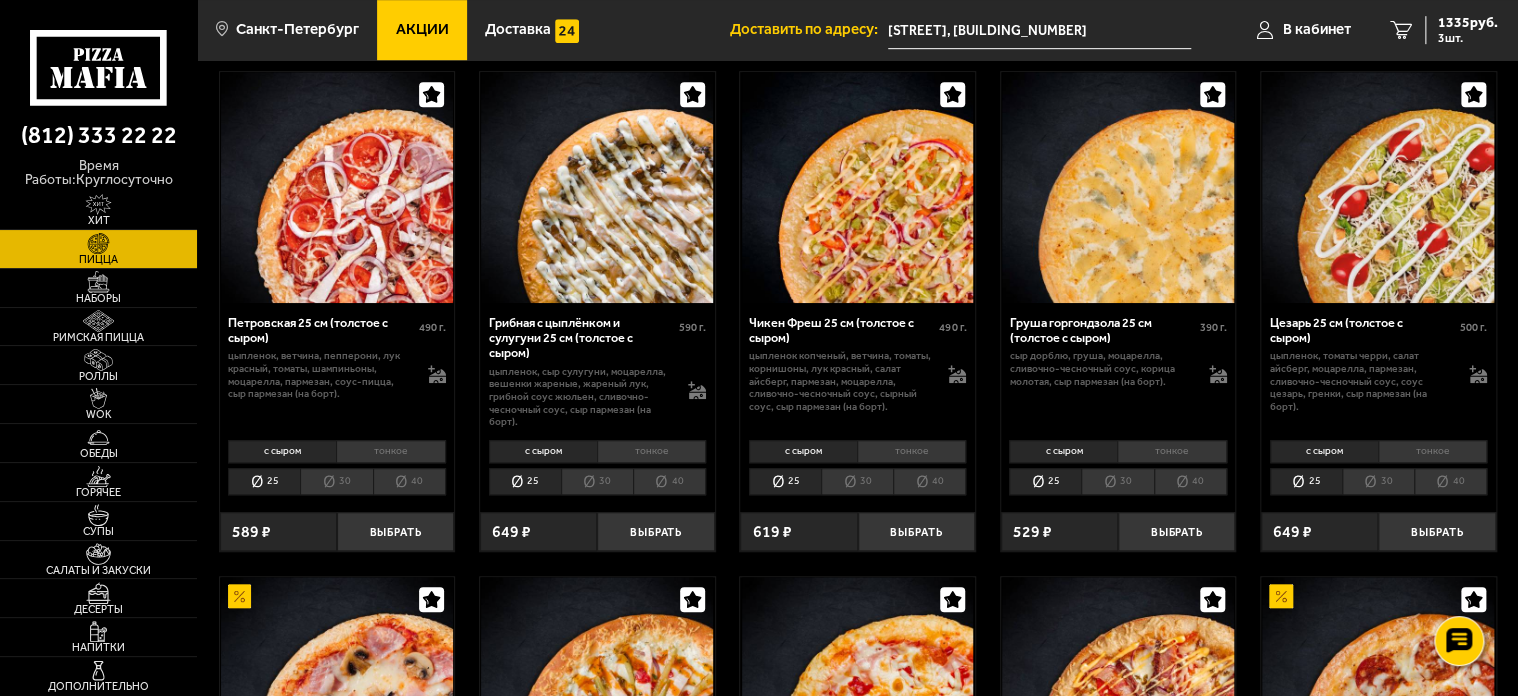 click on "тонкое" at bounding box center [390, 451] 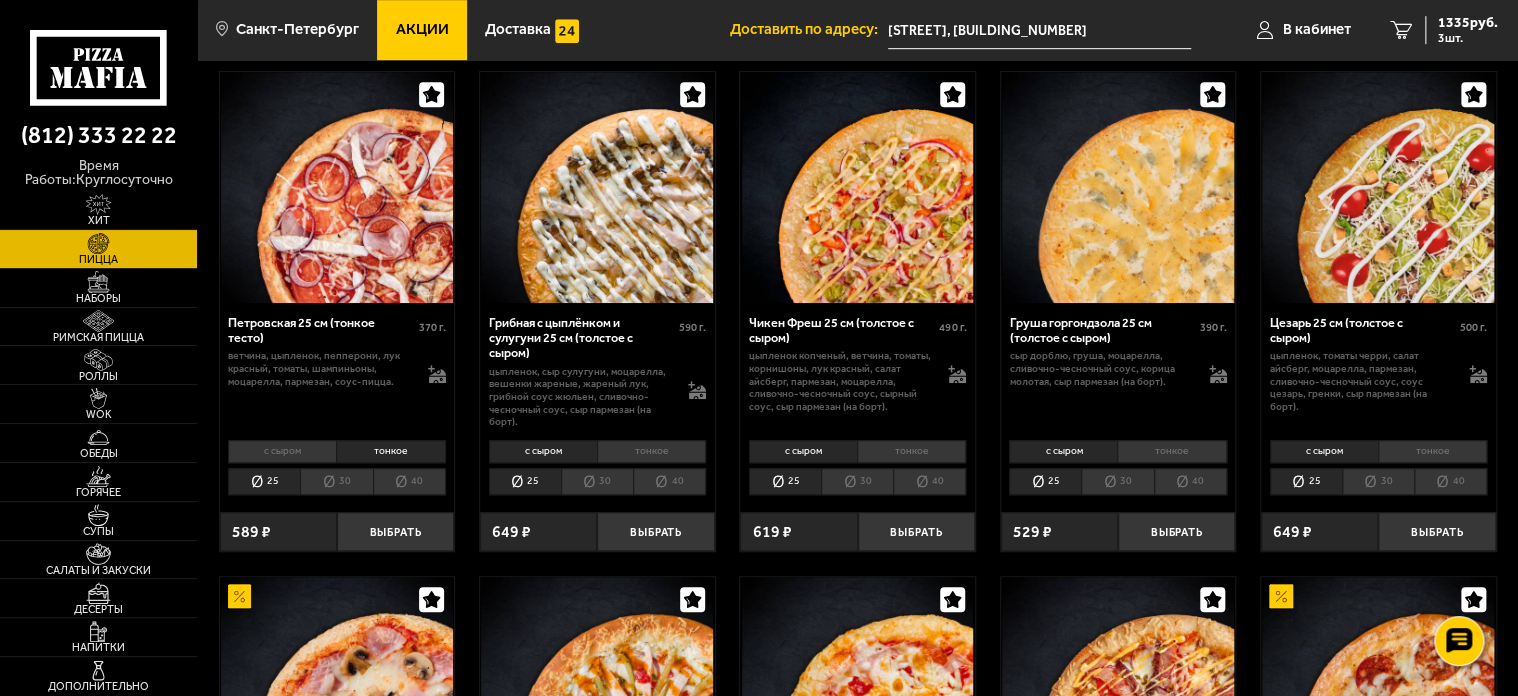 click on "с сыром" at bounding box center (282, 451) 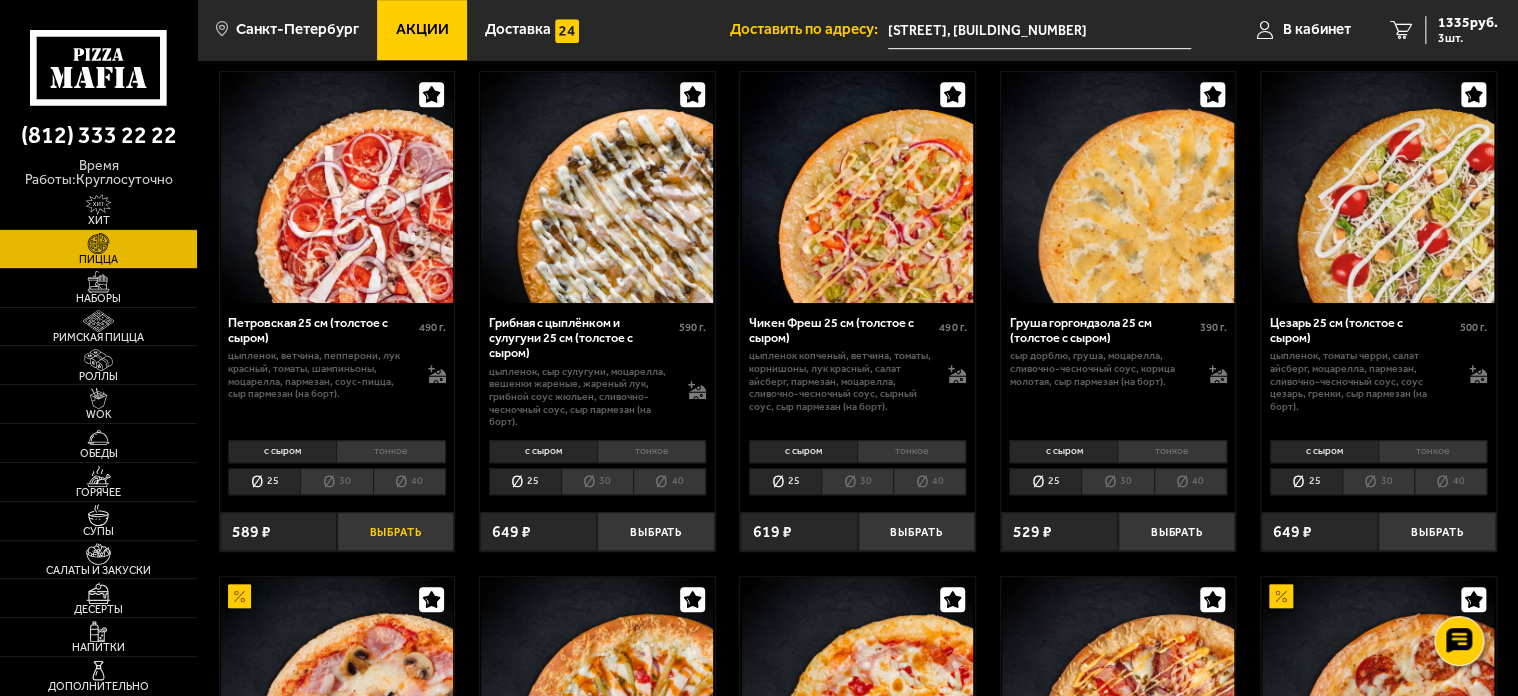 click on "Выбрать" at bounding box center (395, 531) 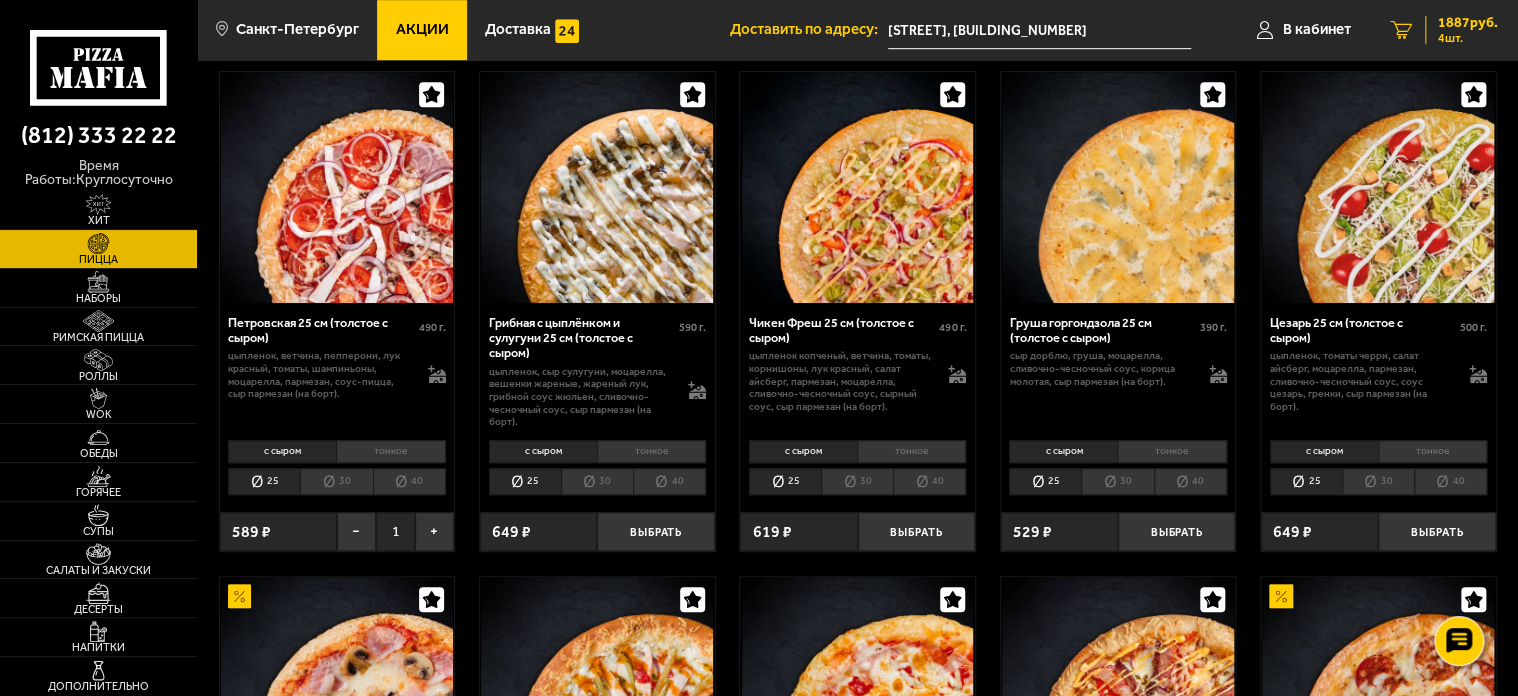 click on "1887  руб." at bounding box center (1468, 23) 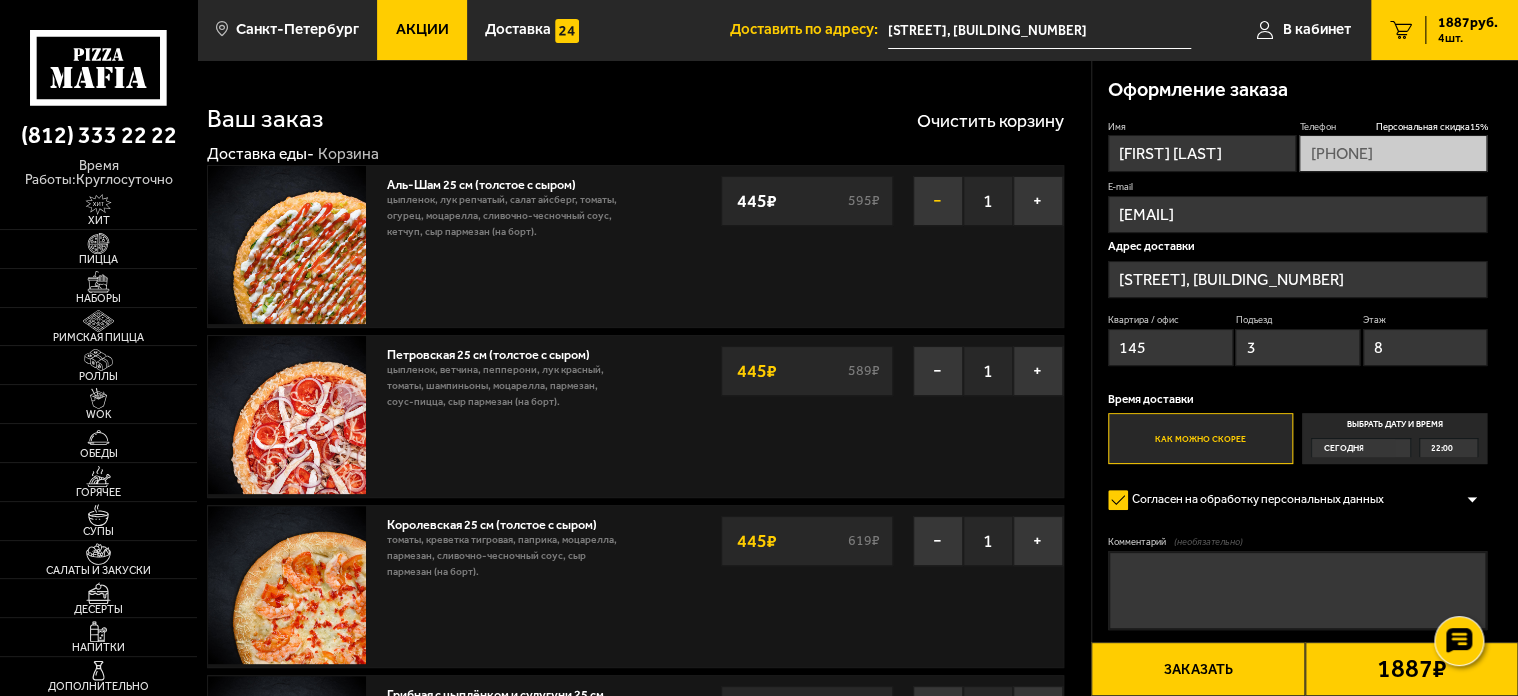 click on "−" at bounding box center (938, 201) 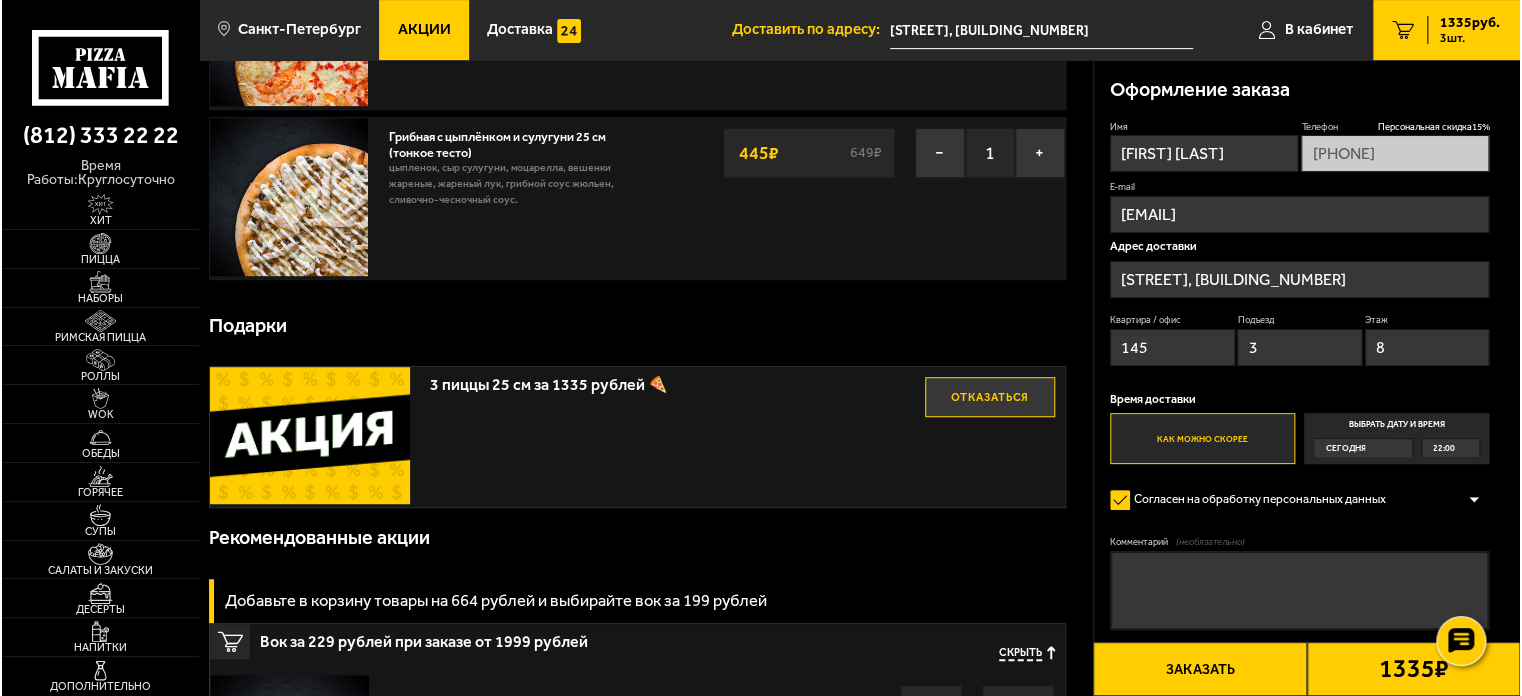 scroll, scrollTop: 400, scrollLeft: 0, axis: vertical 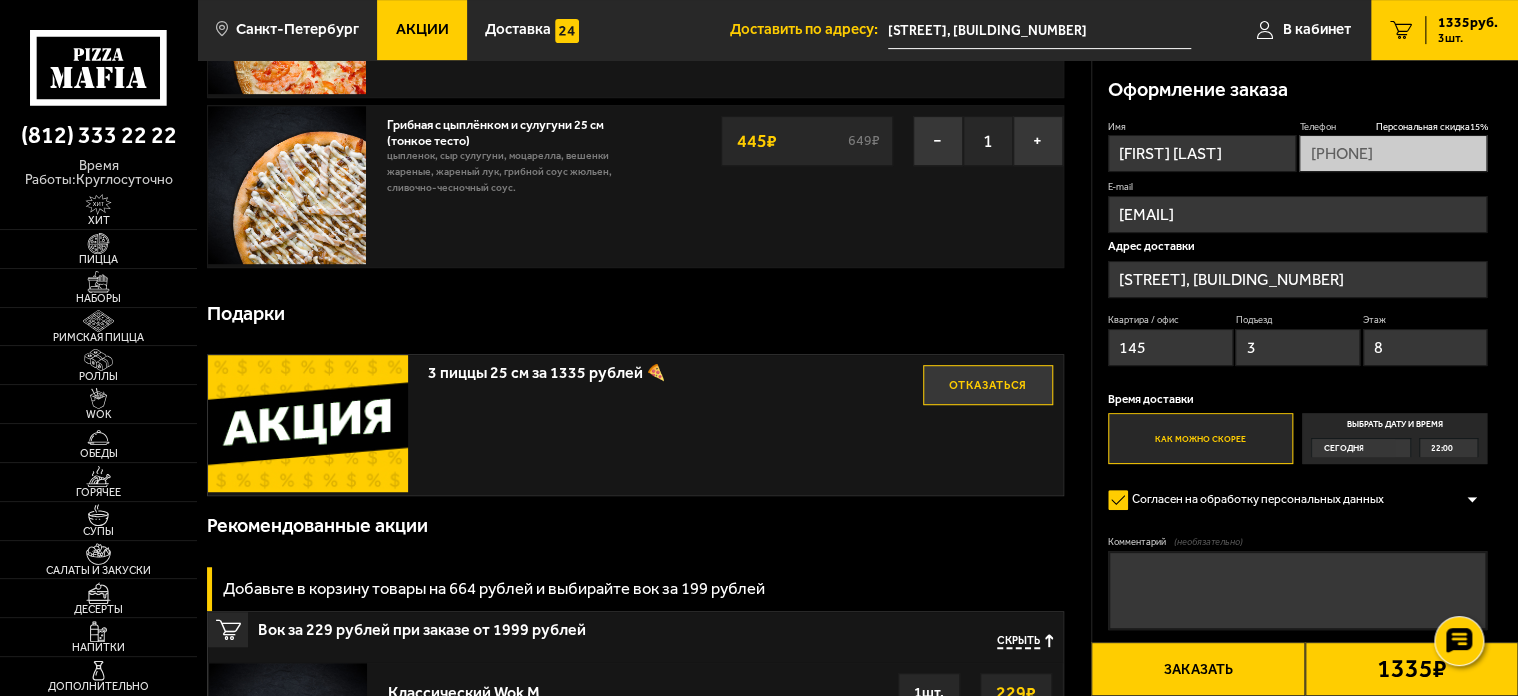 click on "Заказать" at bounding box center [1197, 669] 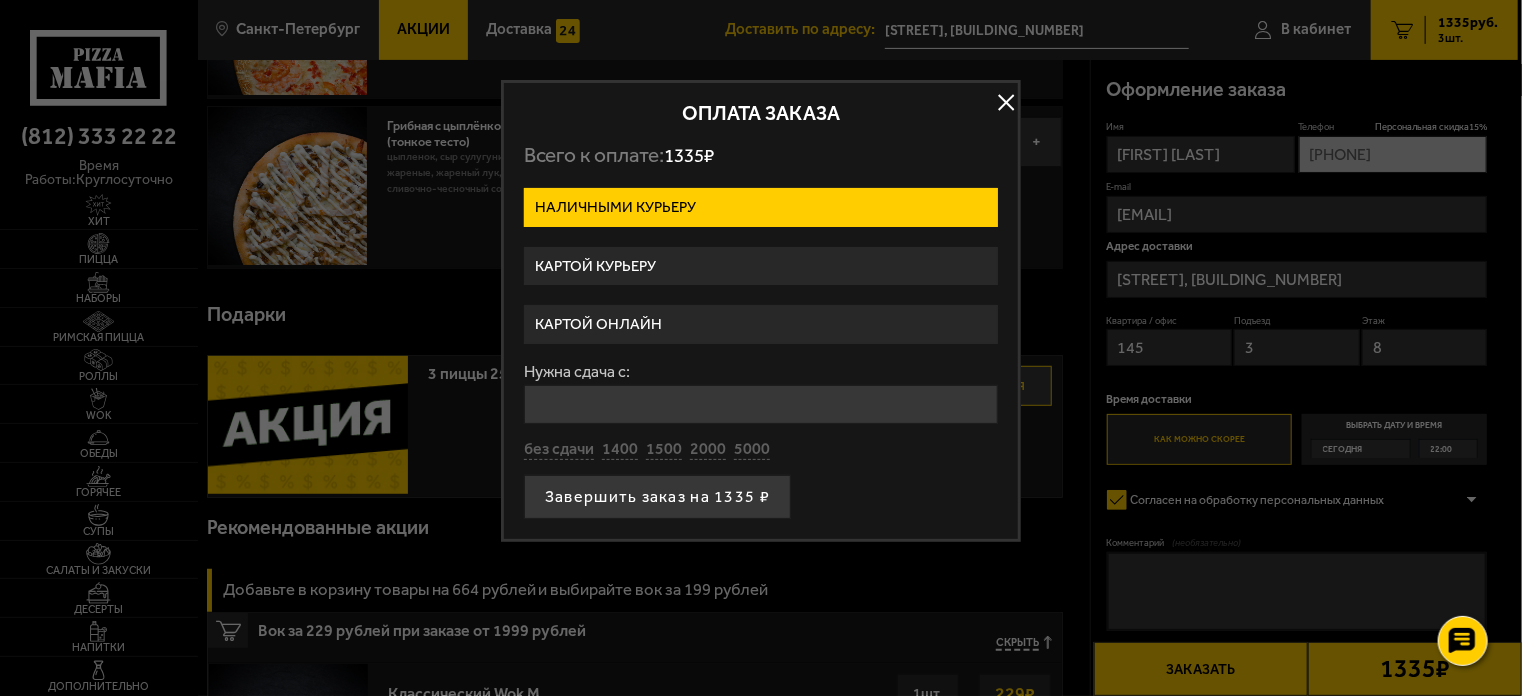 click on "Картой онлайн" at bounding box center (761, 324) 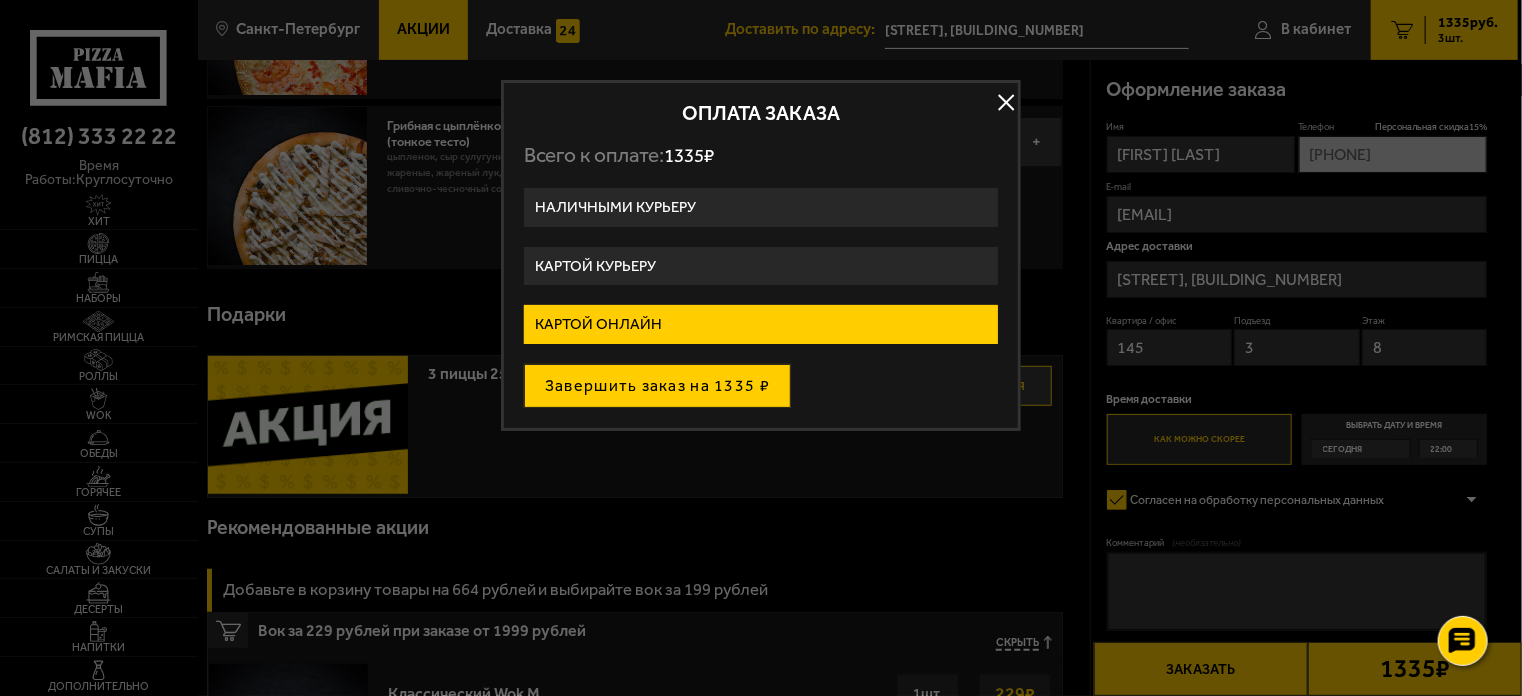 click on "Завершить заказ на 1335 ₽" at bounding box center [657, 386] 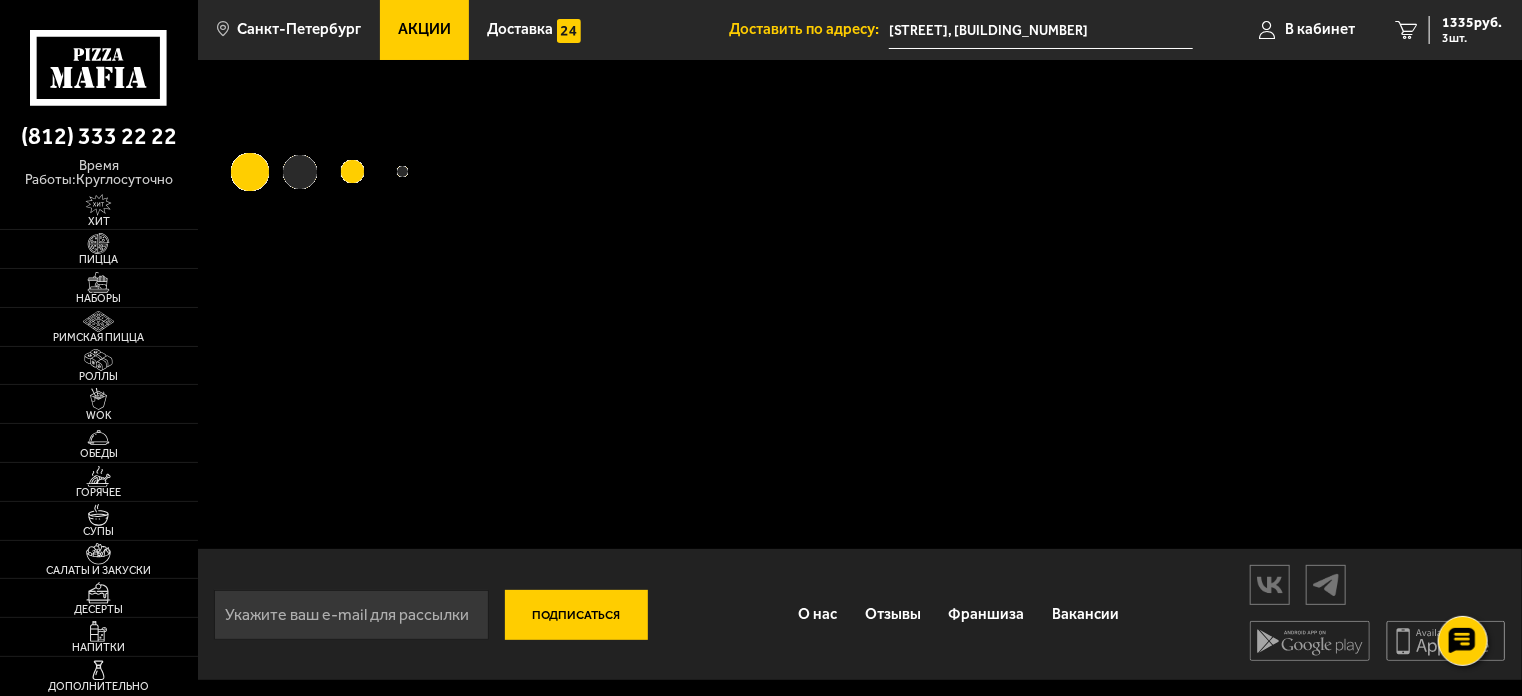 scroll, scrollTop: 0, scrollLeft: 0, axis: both 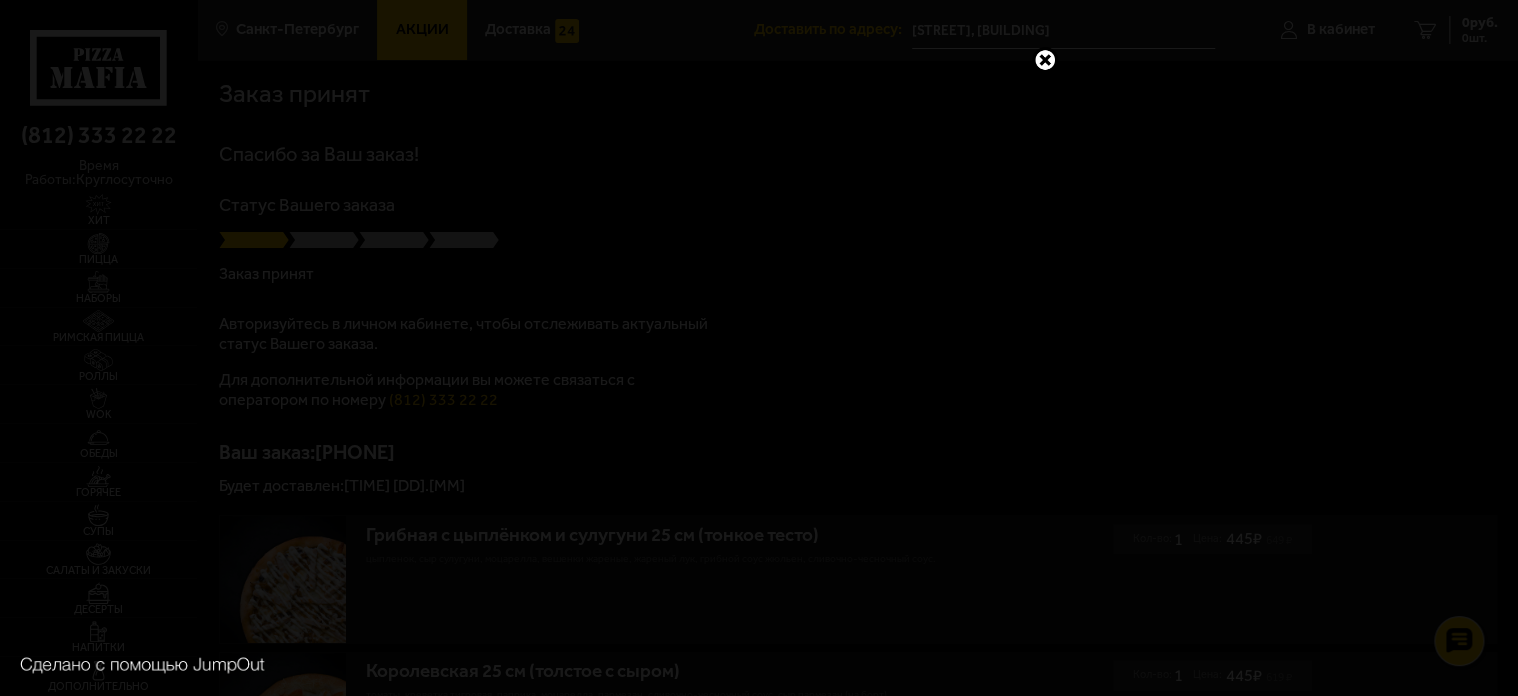 click at bounding box center [1045, 60] 